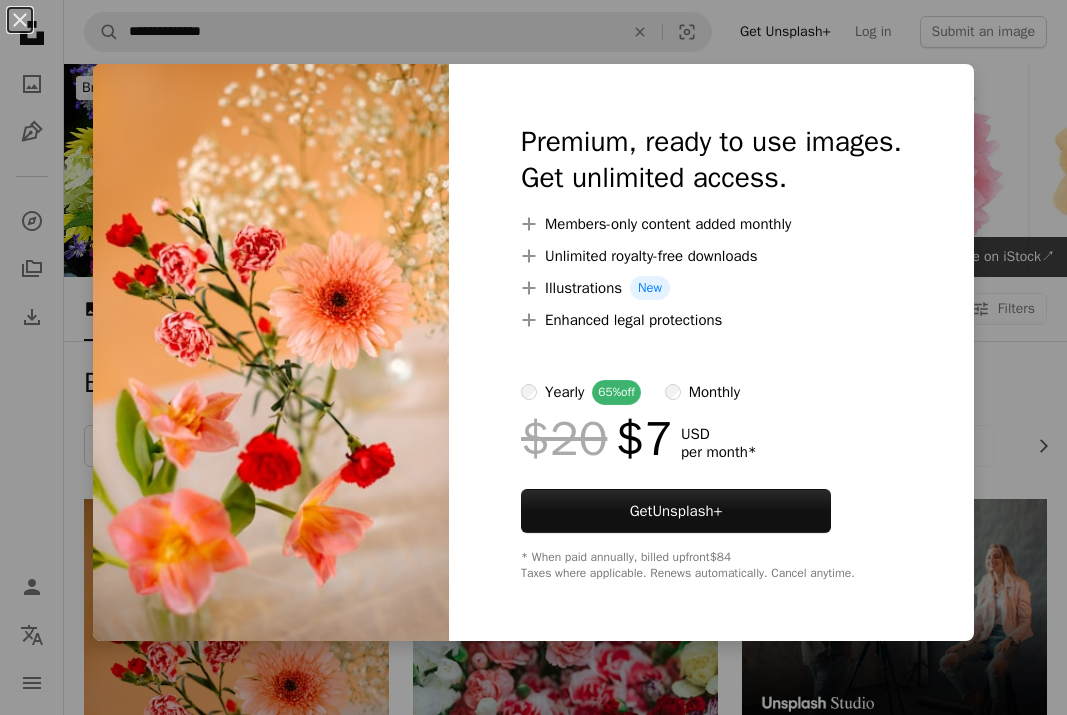 scroll, scrollTop: 333, scrollLeft: 0, axis: vertical 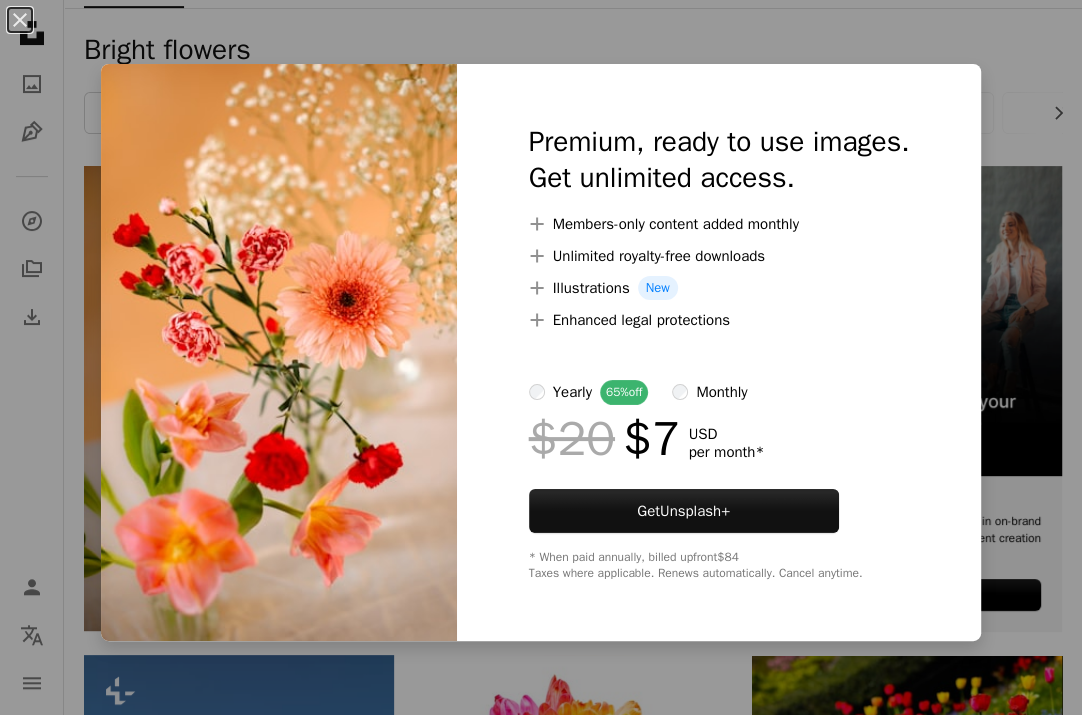 click on "Premium, ready to use images. Get unlimited access. A plus sign Members-only content added monthly A plus sign Unlimited royalty-free downloads A plus sign Illustrations  New A plus sign Enhanced legal protections yearly 65%  off monthly $20   $7 USD per month * Get  Unsplash+ * When paid annually, billed upfront  $84 Taxes where applicable. Renews automatically. Cancel anytime." at bounding box center (719, 352) 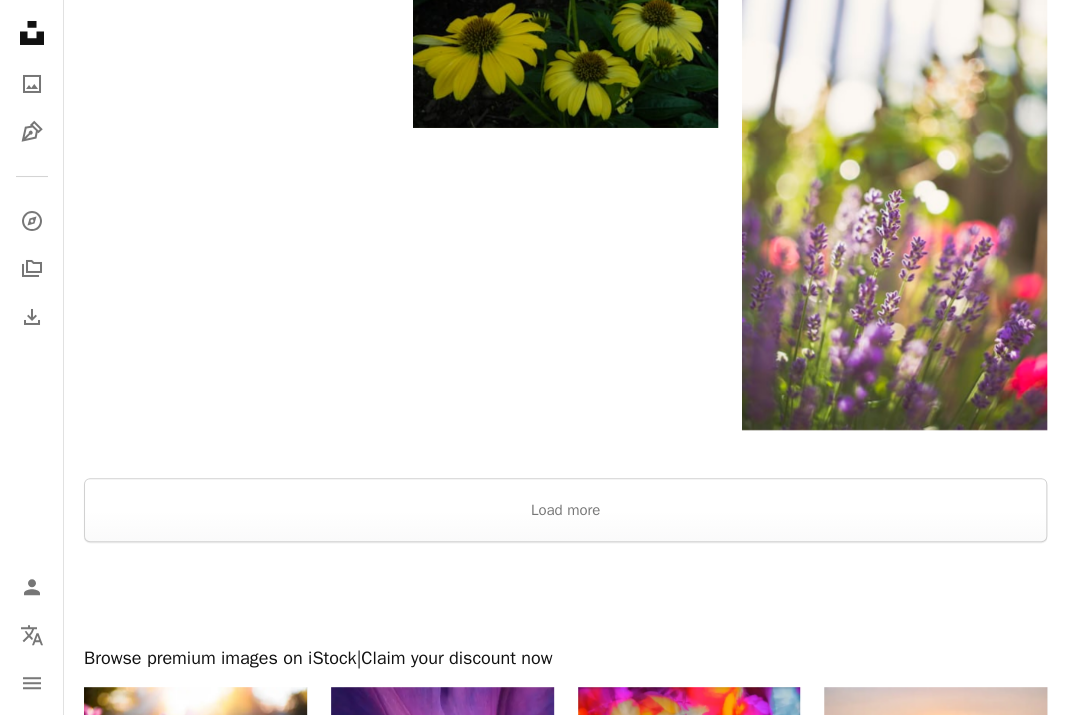 scroll, scrollTop: 3166, scrollLeft: 0, axis: vertical 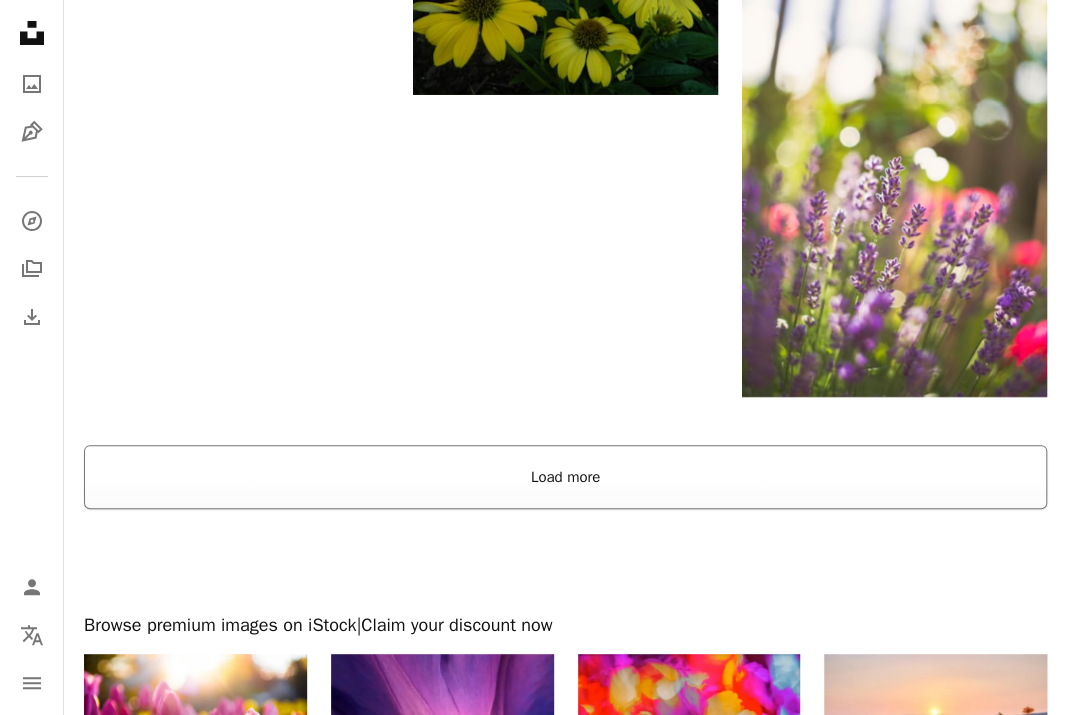 click on "Load more" at bounding box center [565, 477] 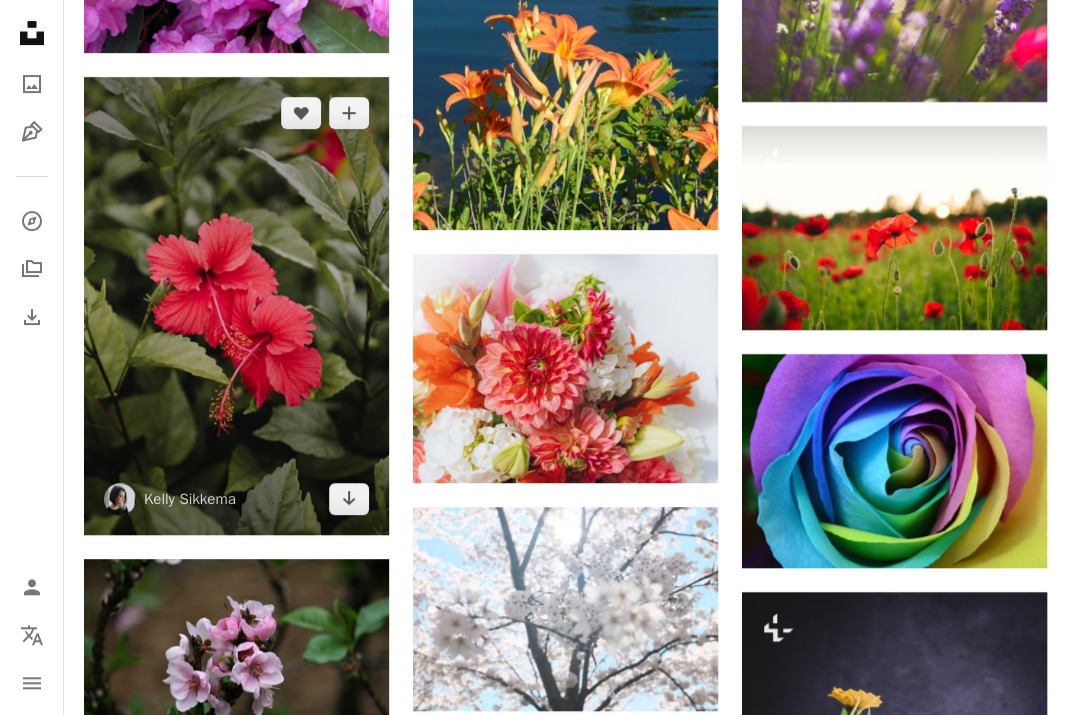 scroll, scrollTop: 3500, scrollLeft: 0, axis: vertical 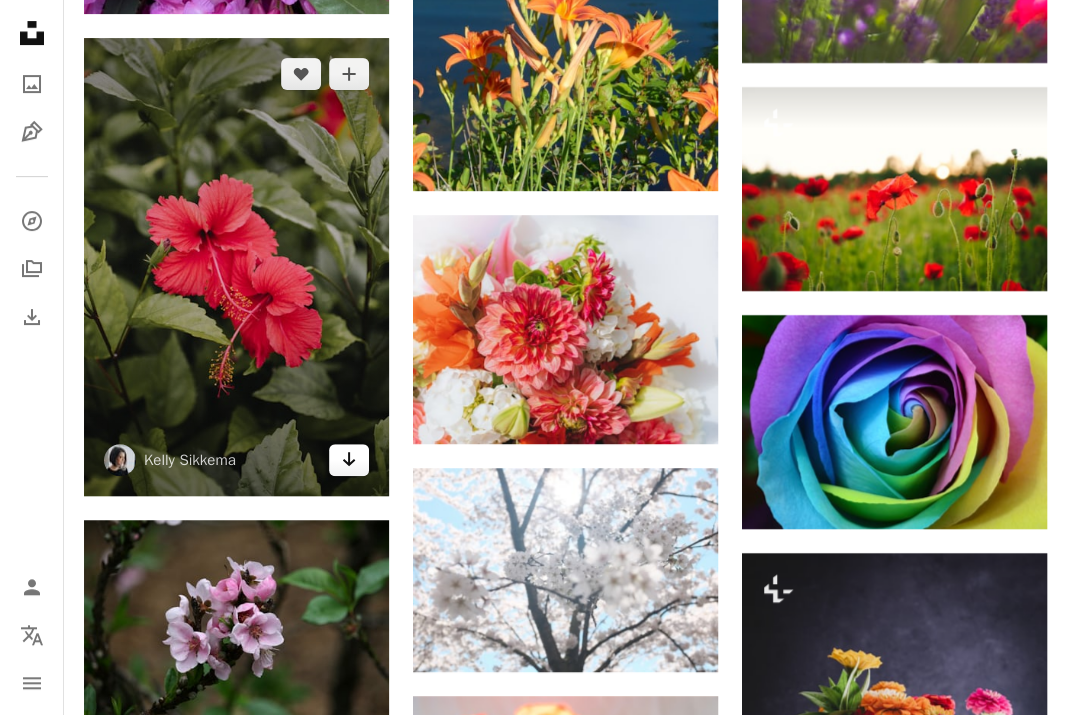 click on "Arrow pointing down" 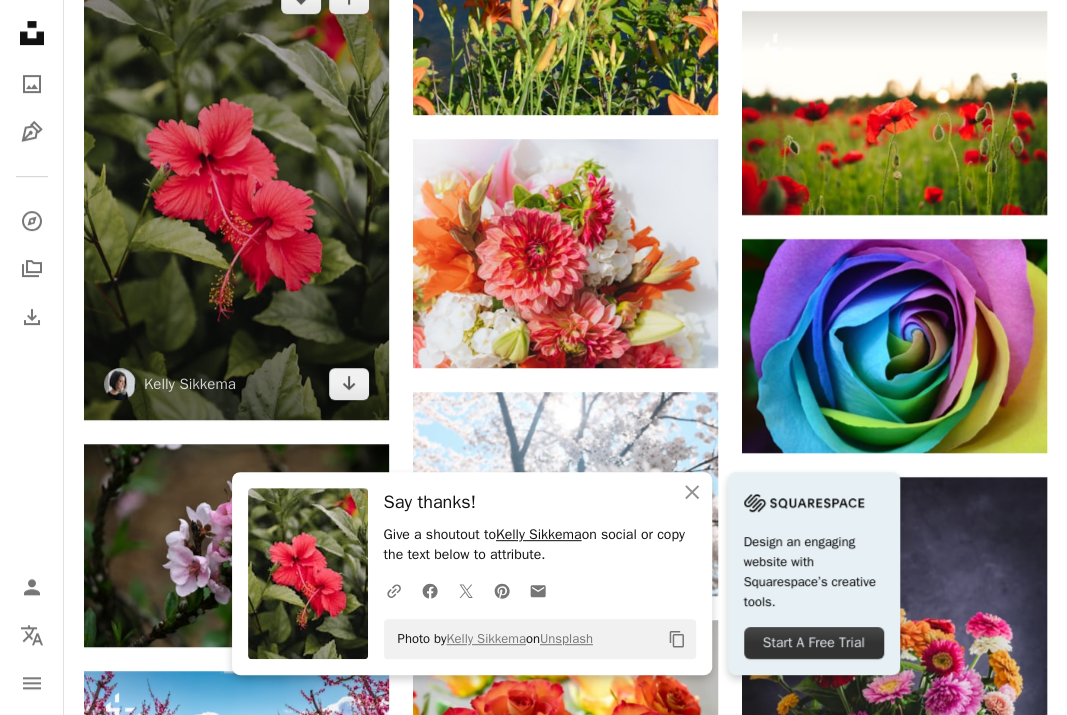scroll, scrollTop: 3666, scrollLeft: 0, axis: vertical 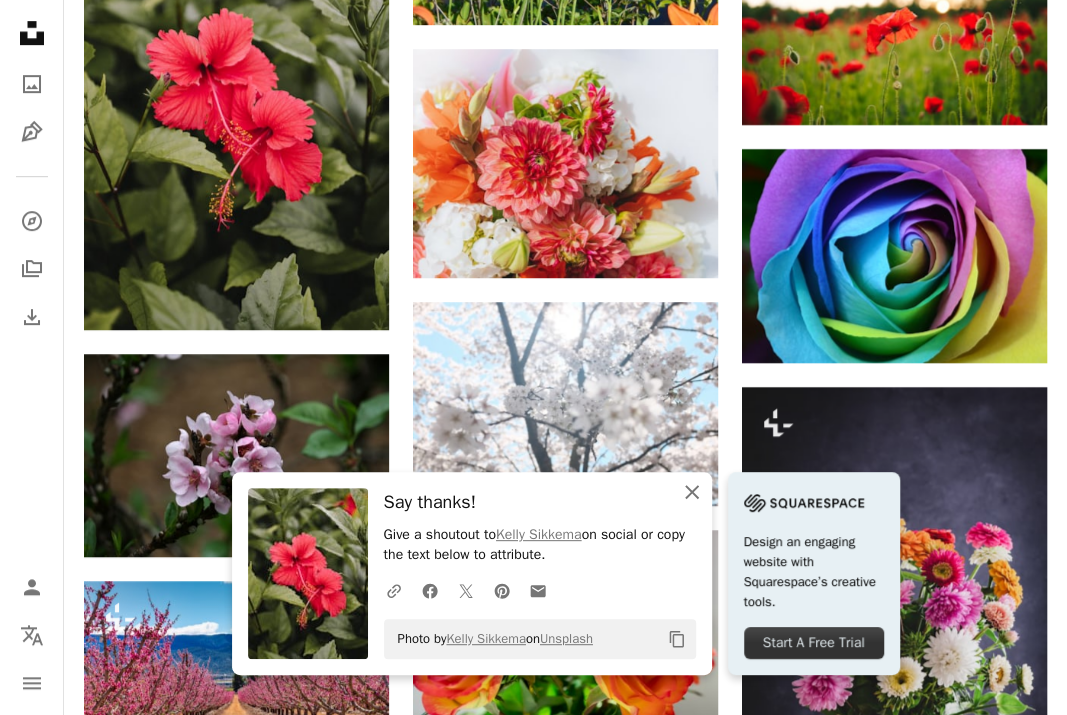 click on "An X shape" 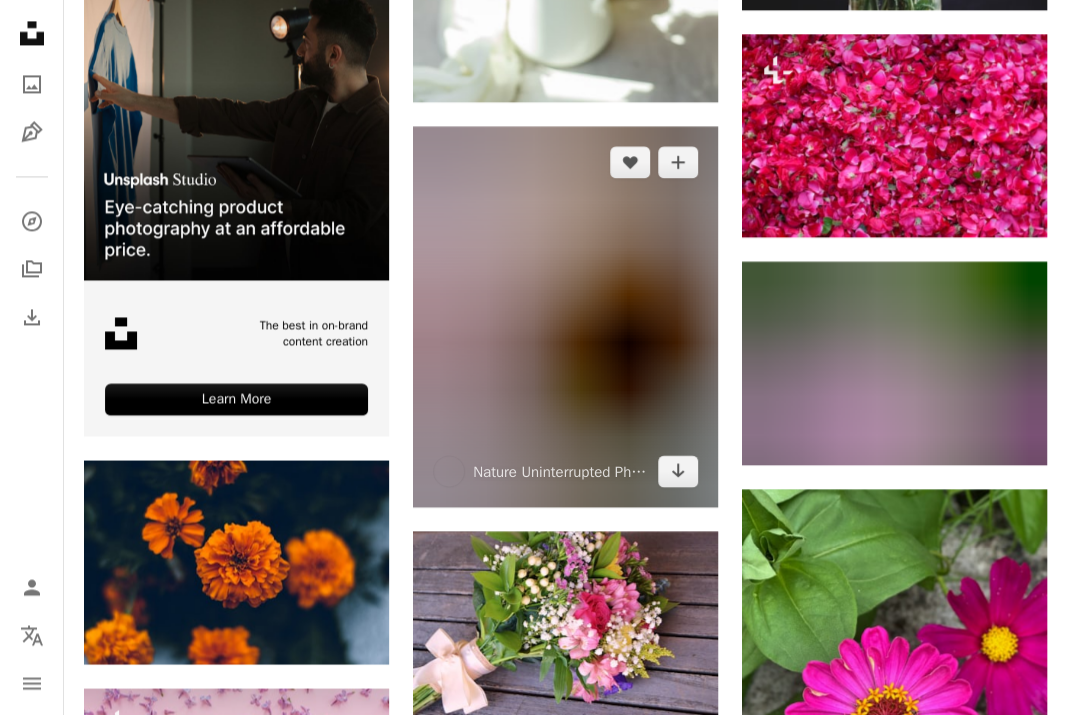 scroll, scrollTop: 4666, scrollLeft: 0, axis: vertical 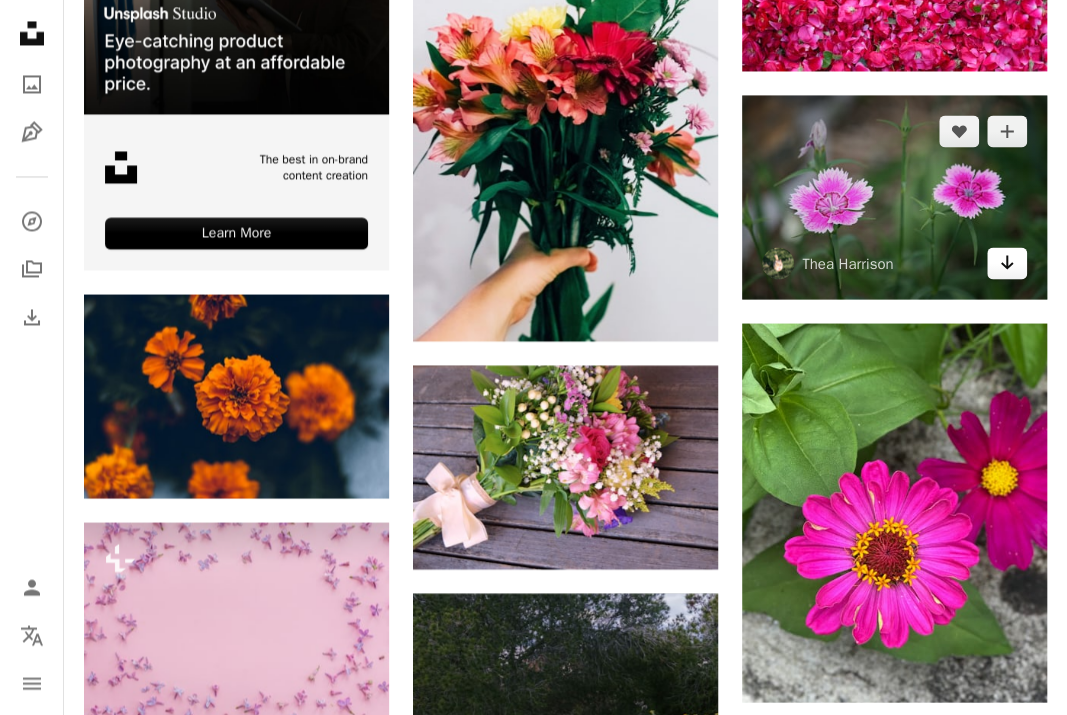 click on "Arrow pointing down" 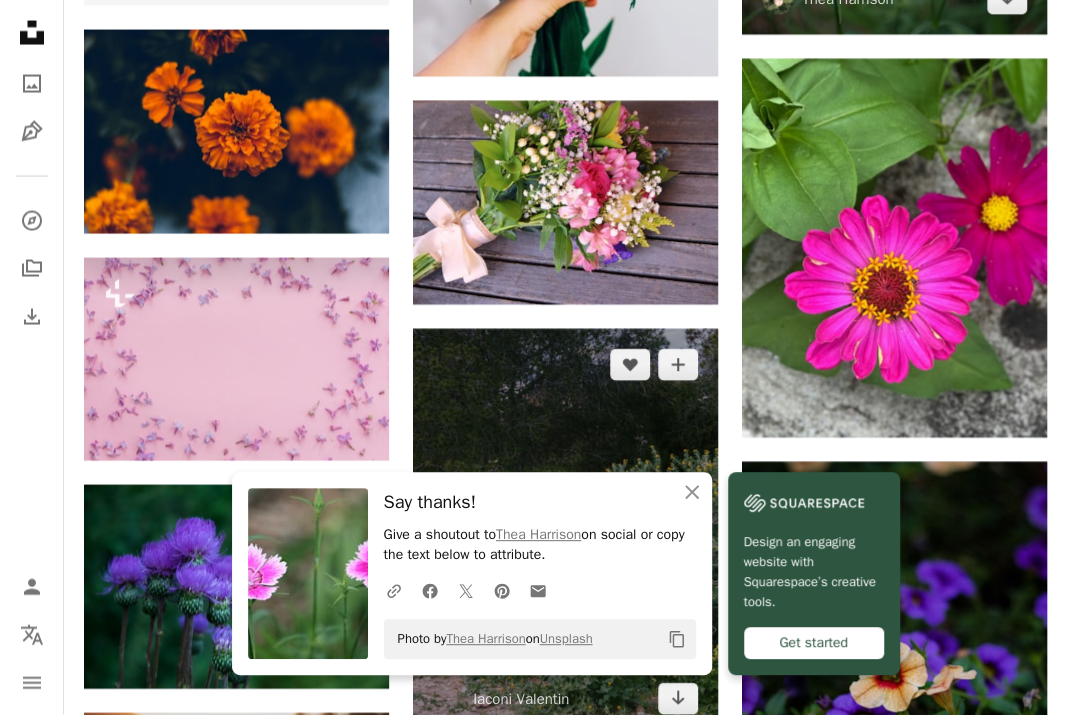 scroll, scrollTop: 5000, scrollLeft: 0, axis: vertical 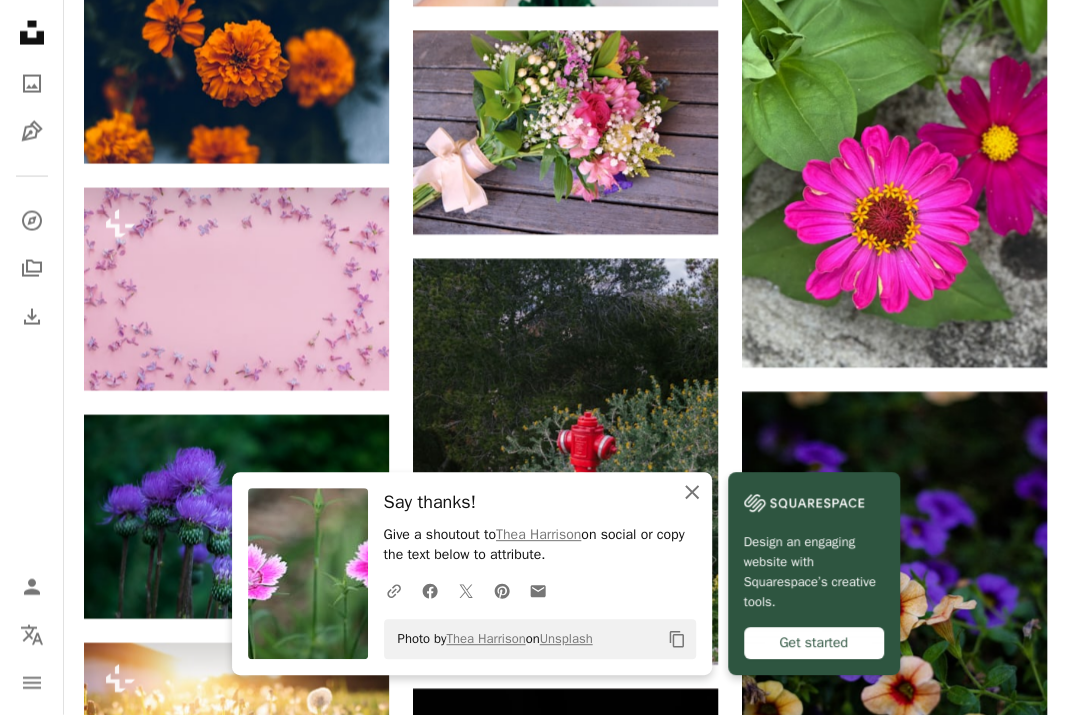 click on "An X shape" 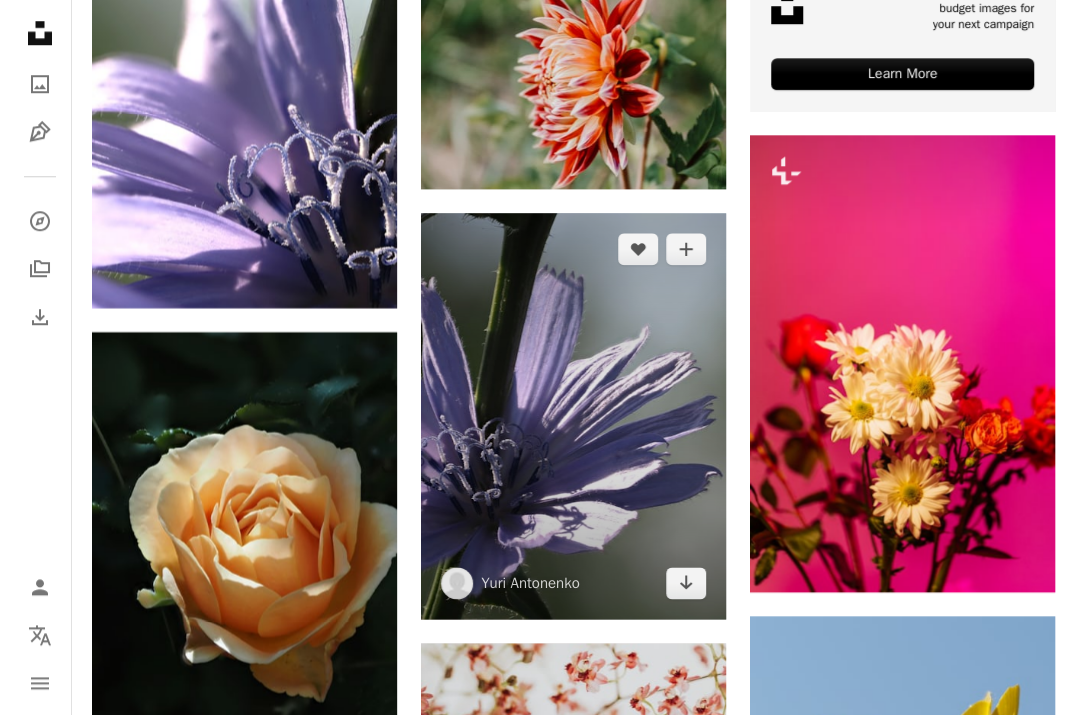 scroll, scrollTop: 7166, scrollLeft: 0, axis: vertical 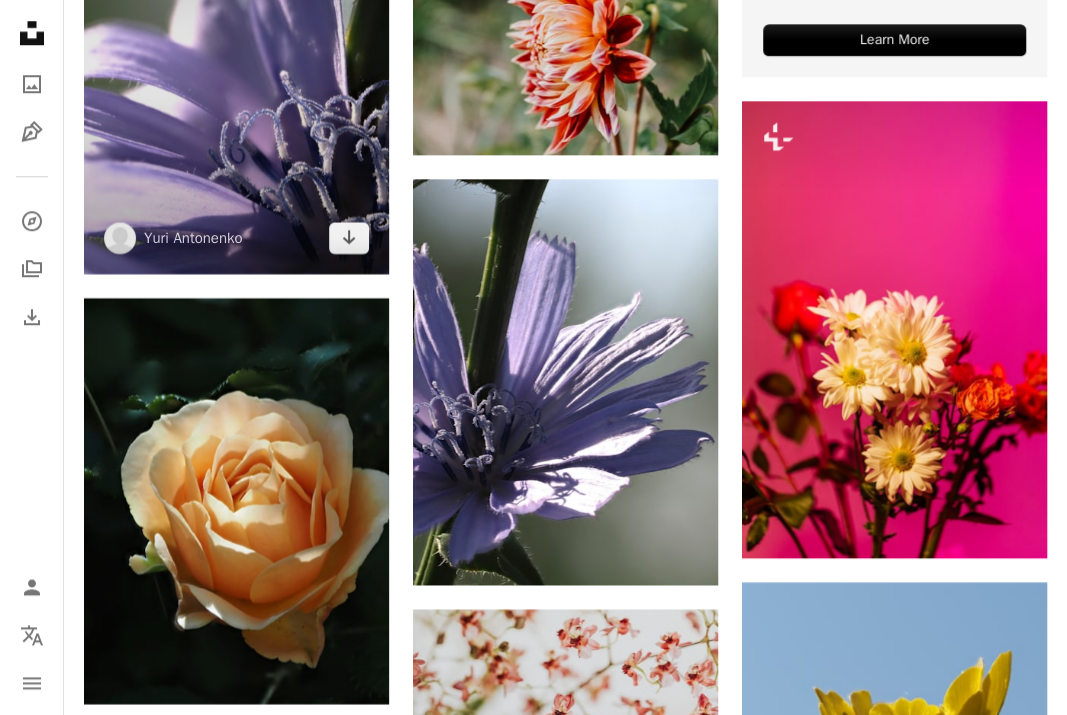 click at bounding box center [236, 70] 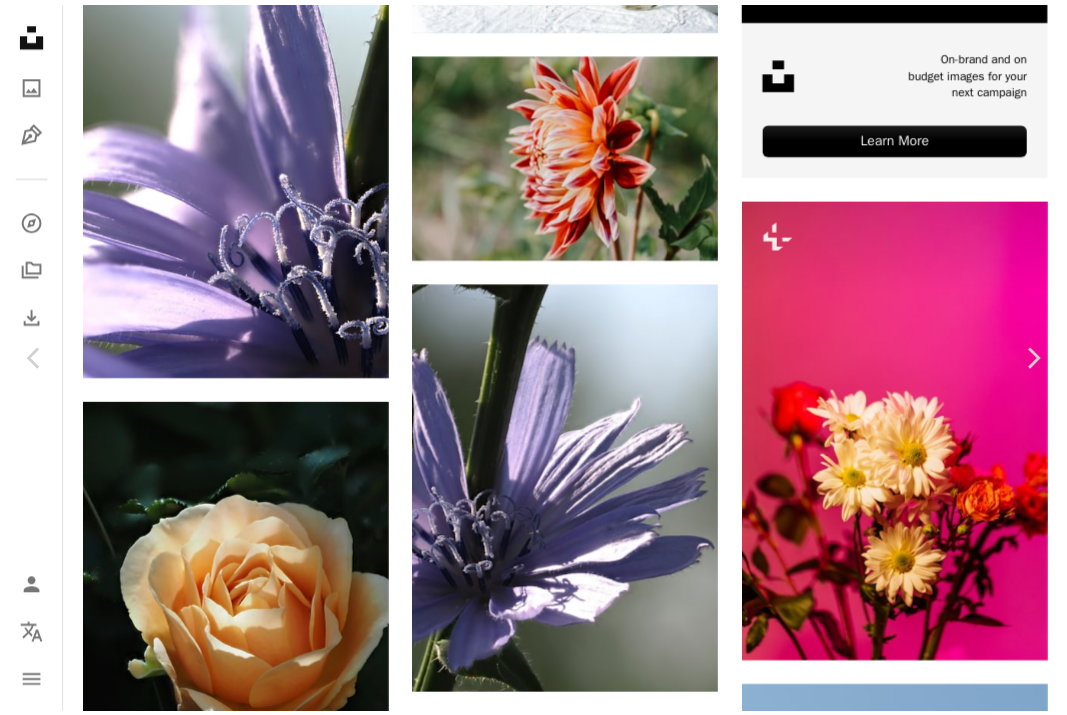 scroll, scrollTop: 166, scrollLeft: 0, axis: vertical 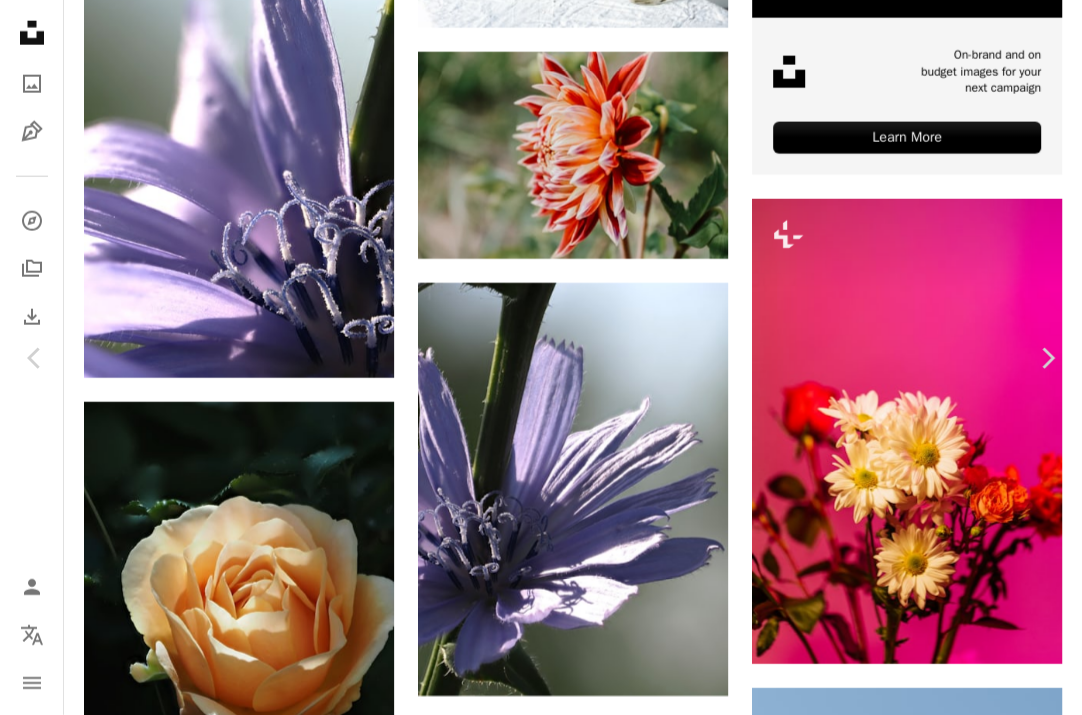 click 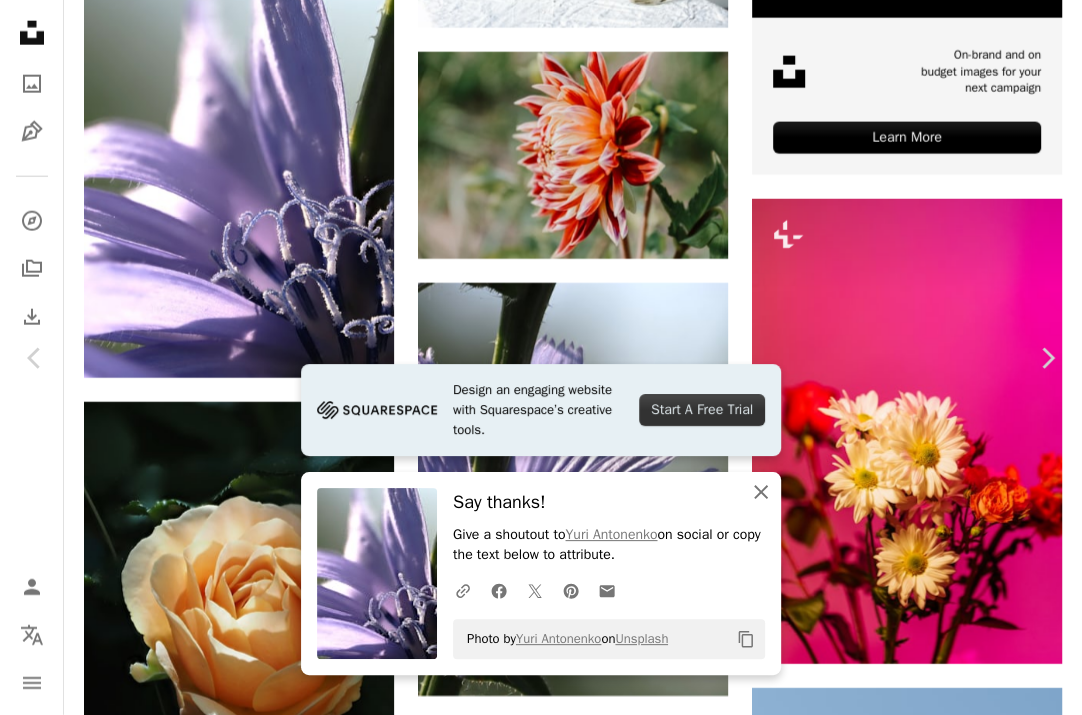 click on "An X shape" 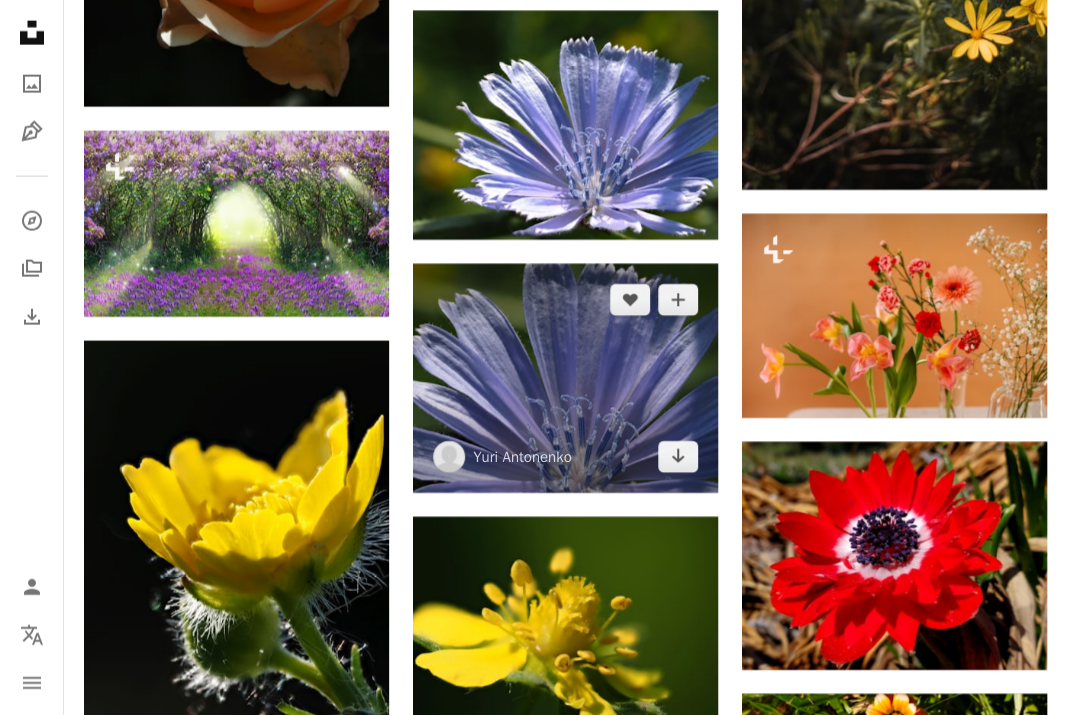 scroll, scrollTop: 8500, scrollLeft: 0, axis: vertical 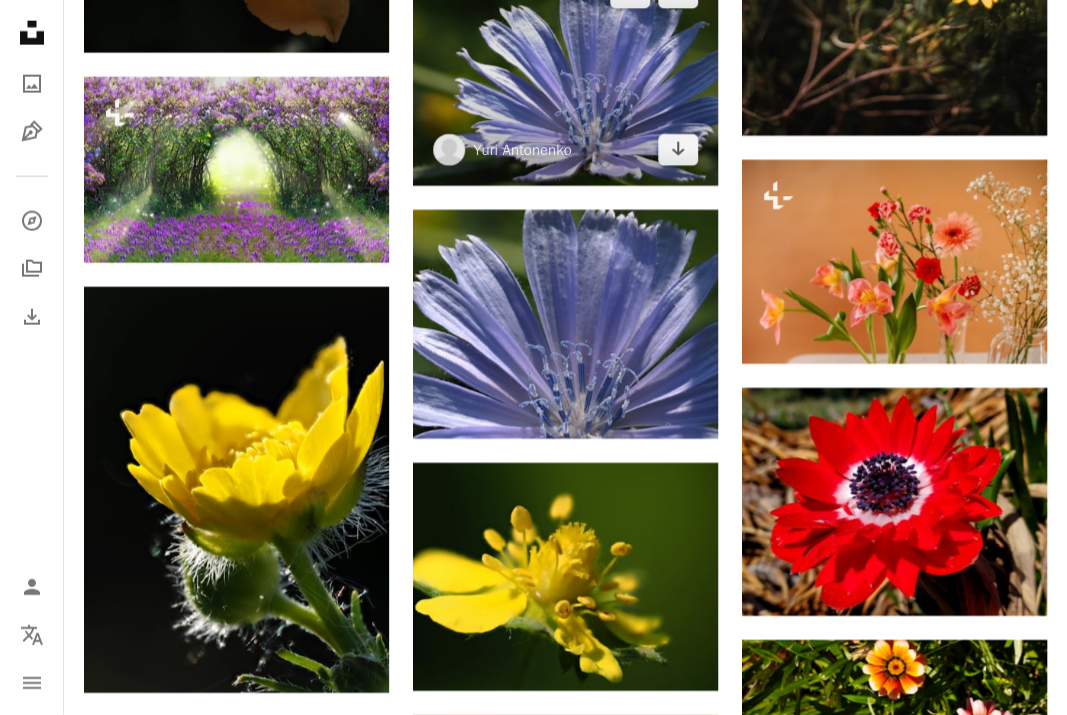drag, startPoint x: 599, startPoint y: 116, endPoint x: 573, endPoint y: 125, distance: 27.513634 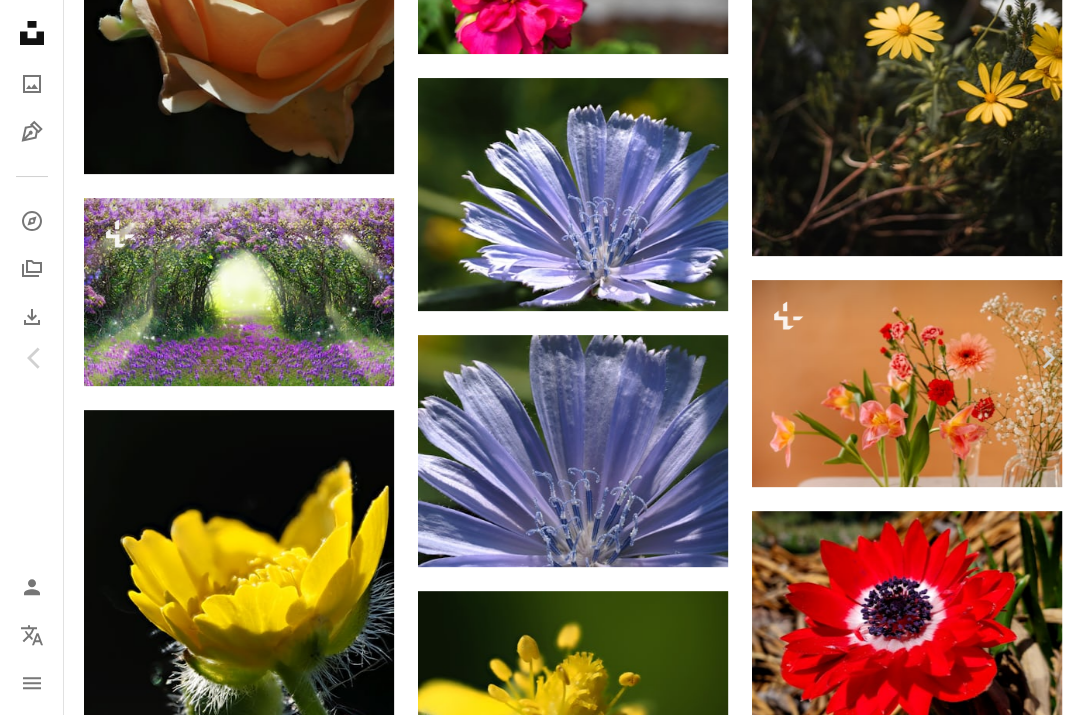 click on "Download free" at bounding box center [887, 3920] 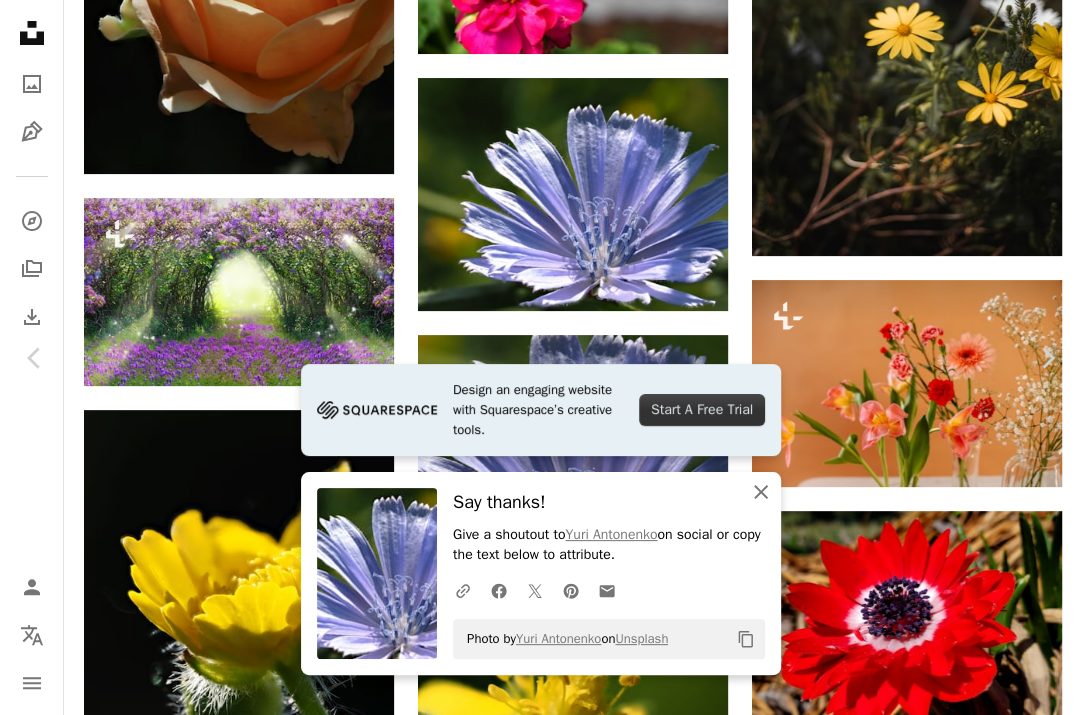 click on "An X shape" 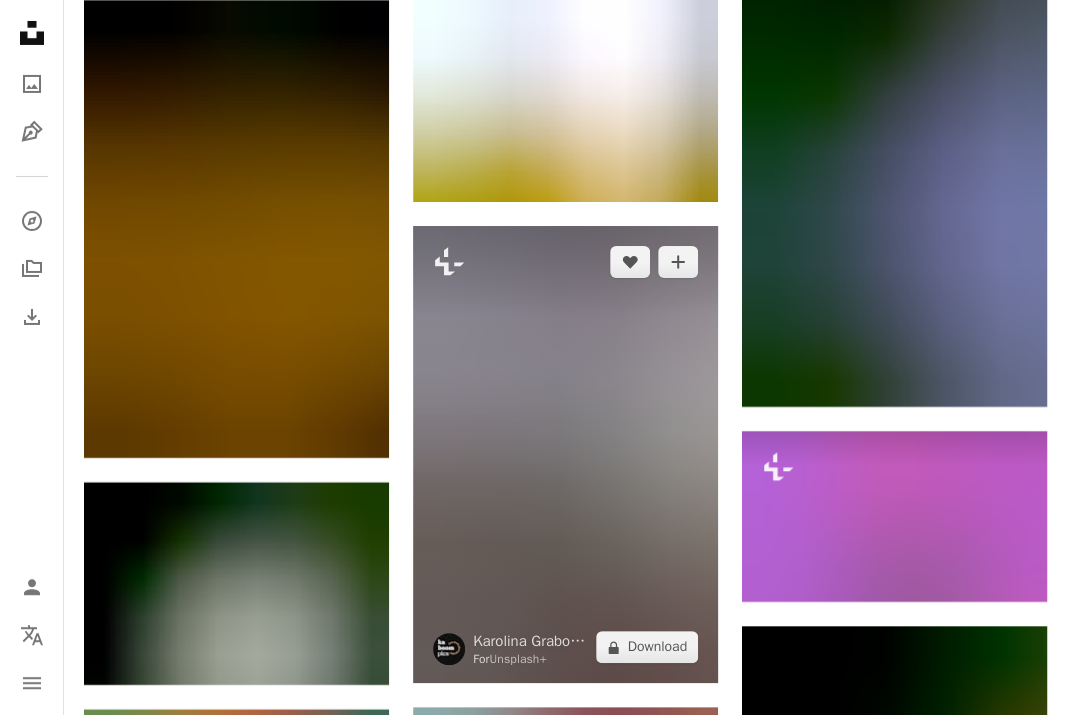 scroll, scrollTop: 9500, scrollLeft: 0, axis: vertical 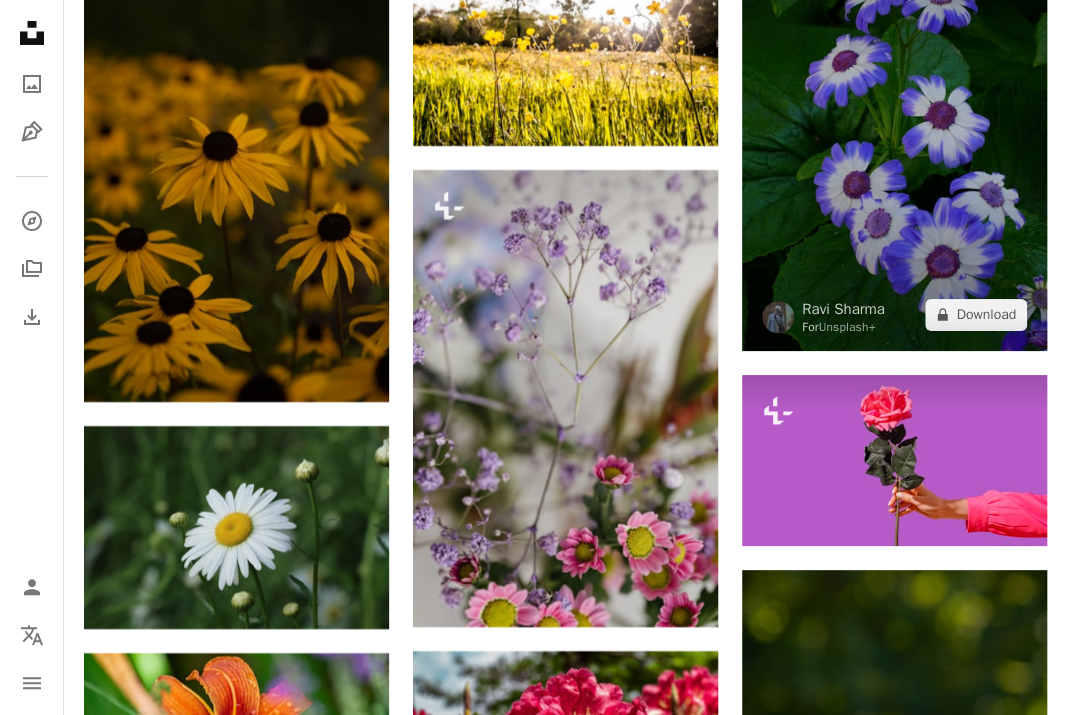 click at bounding box center (894, 122) 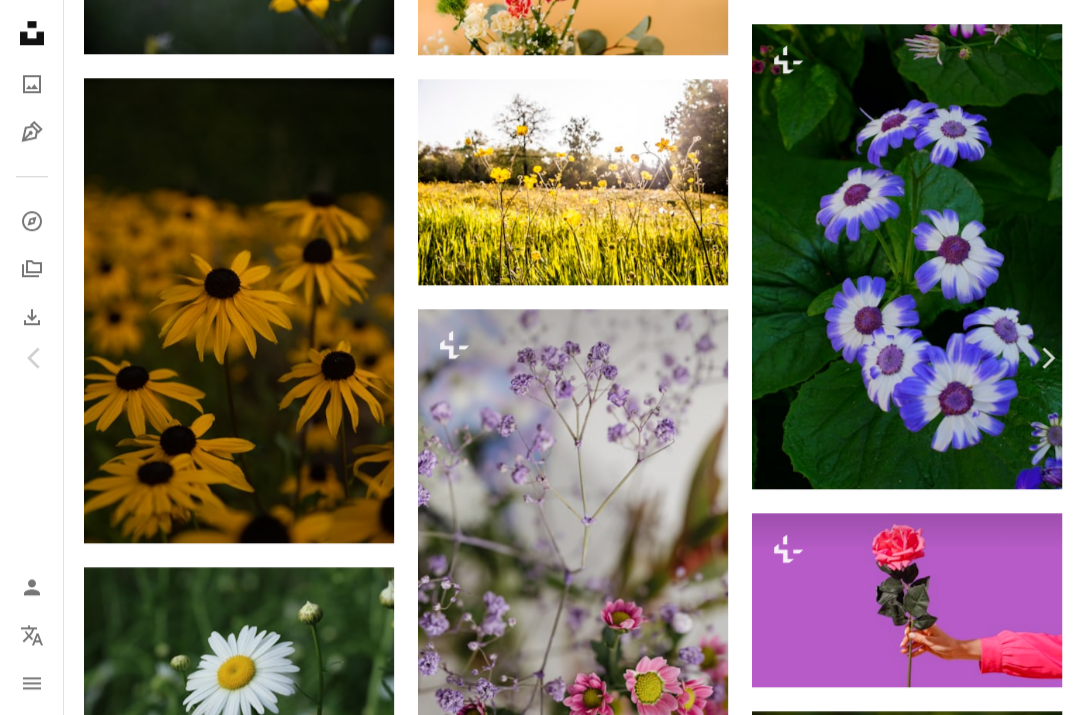 click on "A lock Download" at bounding box center (925, 5365) 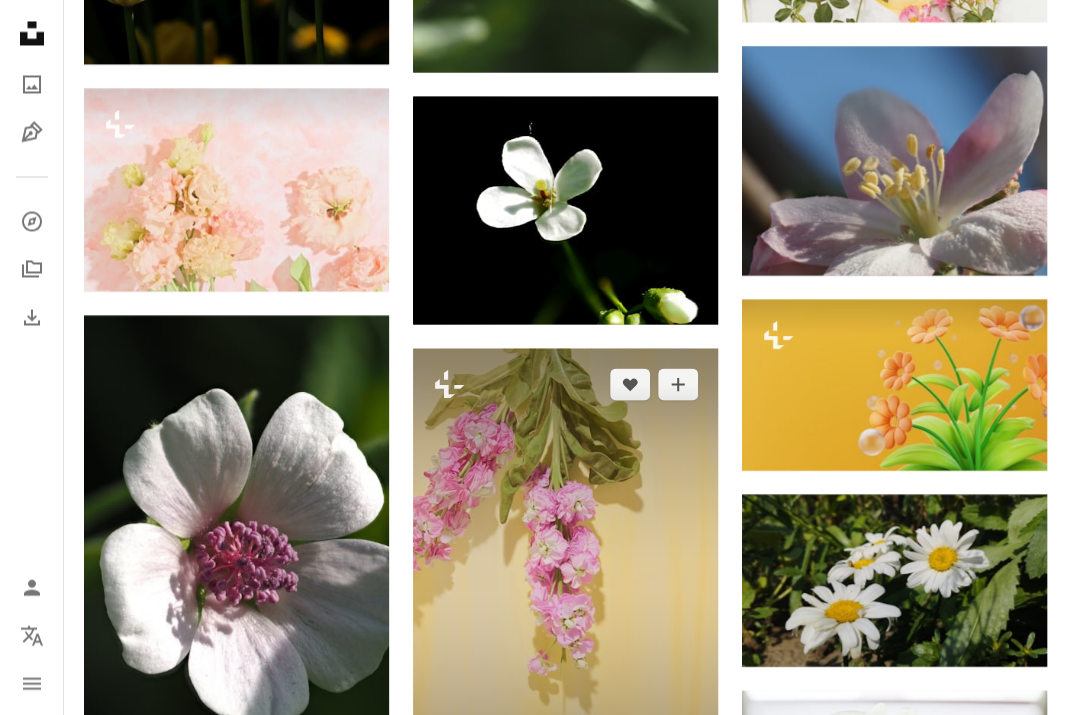 scroll, scrollTop: 14500, scrollLeft: 0, axis: vertical 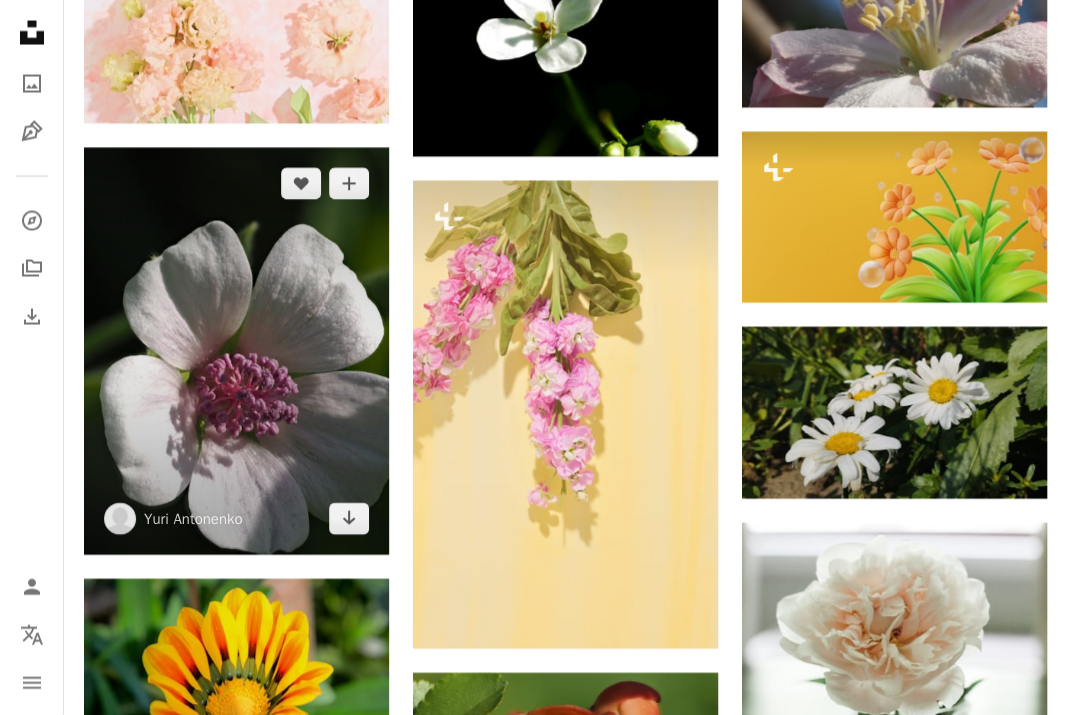 click at bounding box center [236, 351] 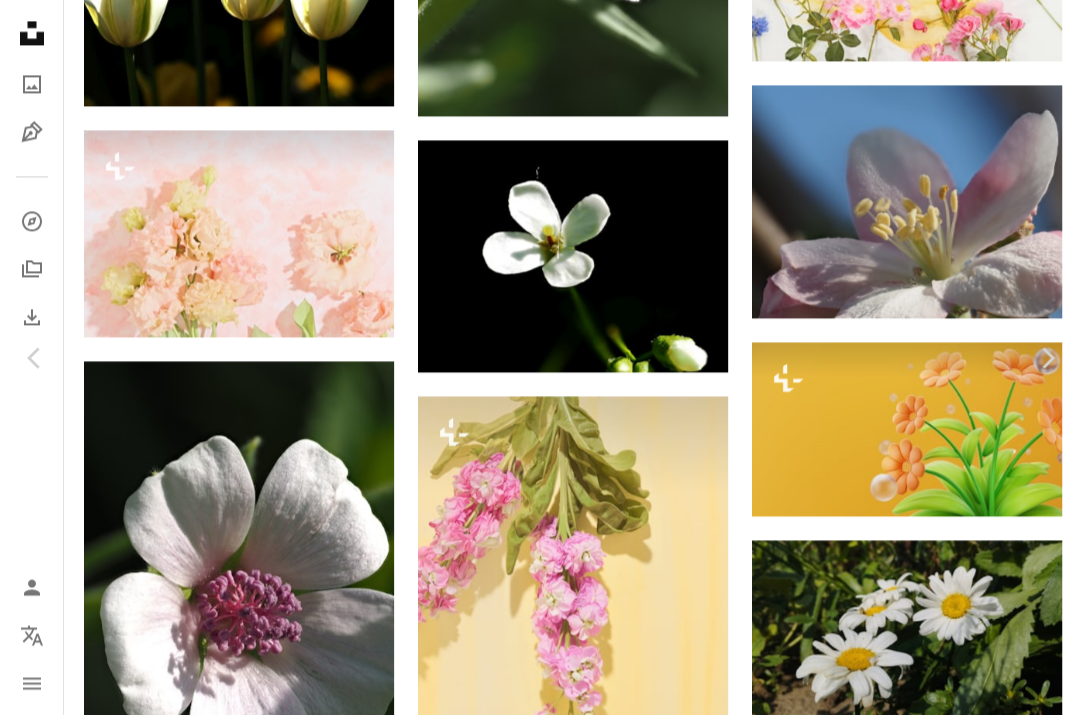 click on "Download free" at bounding box center (887, 5161) 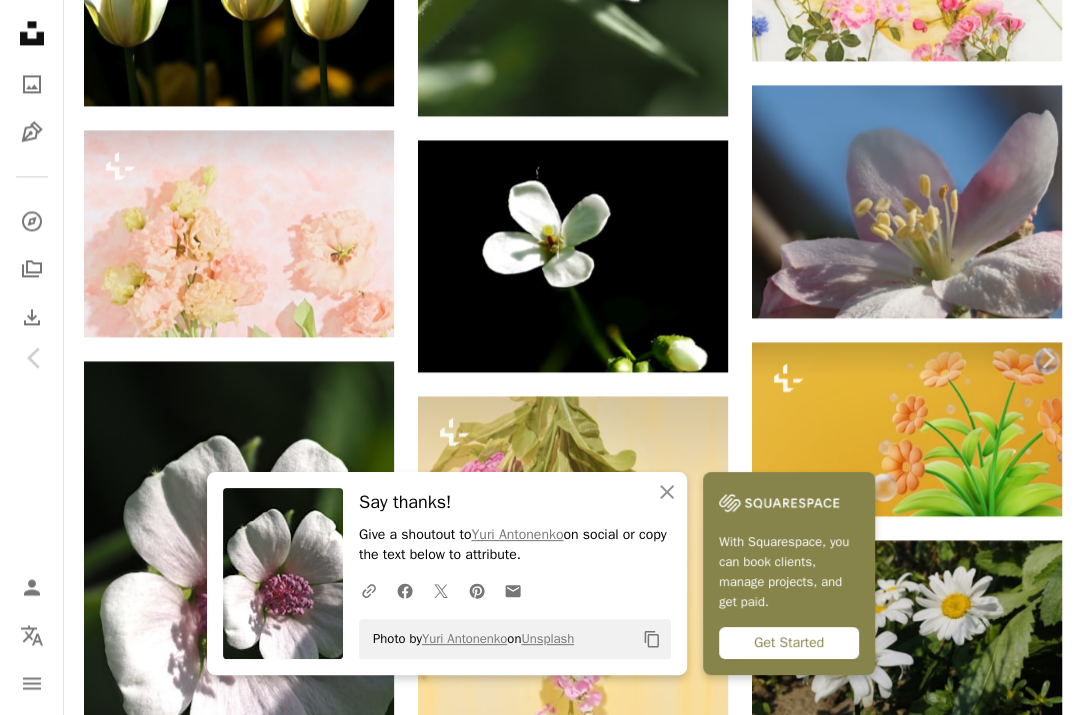 click on "**********" at bounding box center [541, -4693] 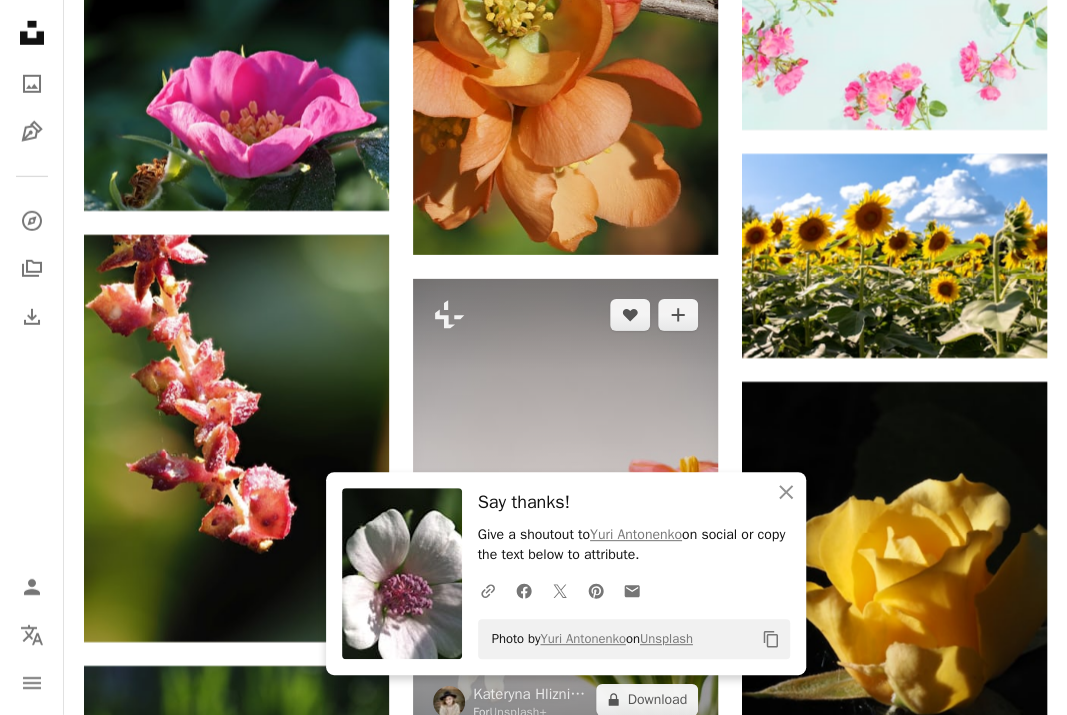 scroll, scrollTop: 15500, scrollLeft: 0, axis: vertical 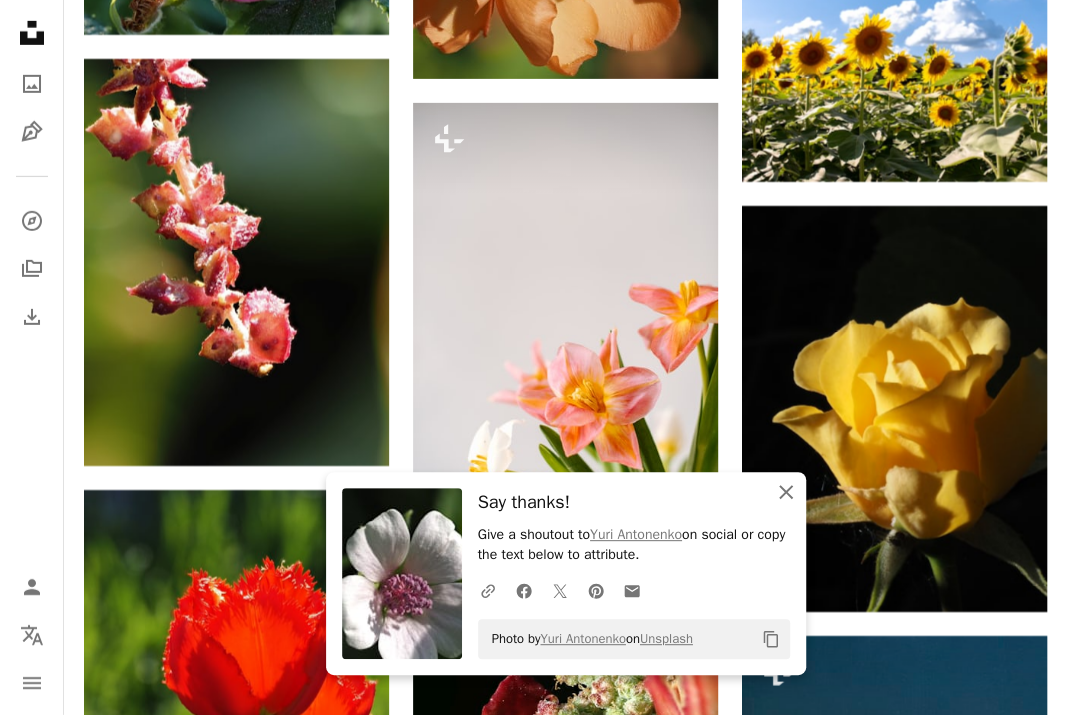 click on "An X shape" 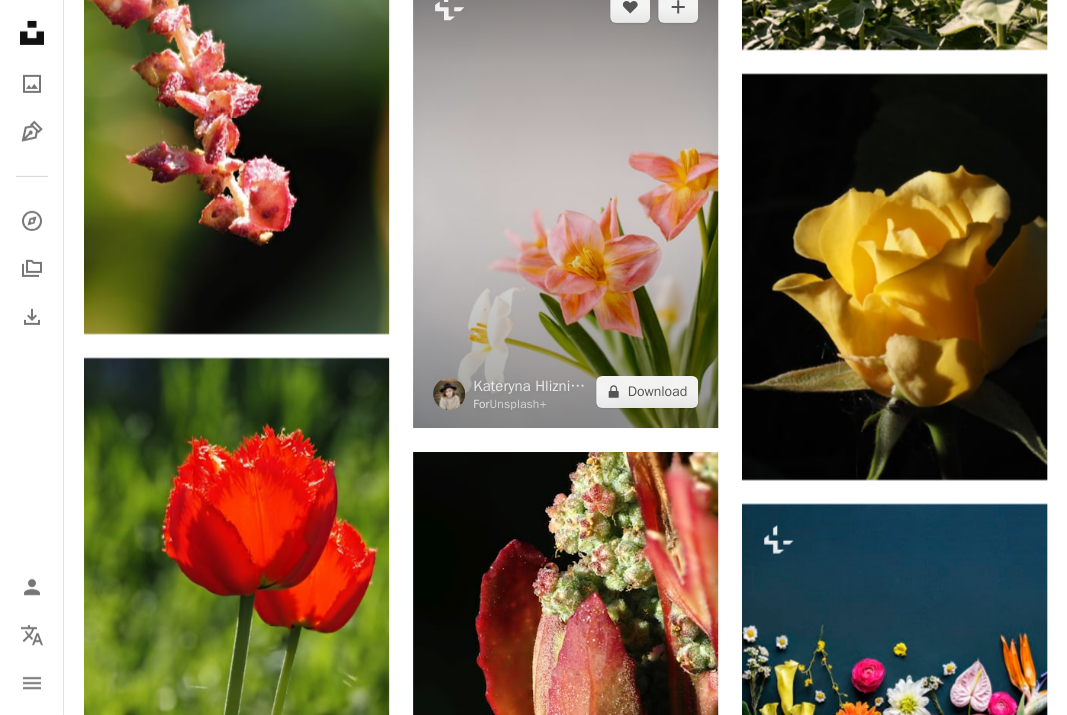 scroll, scrollTop: 15666, scrollLeft: 0, axis: vertical 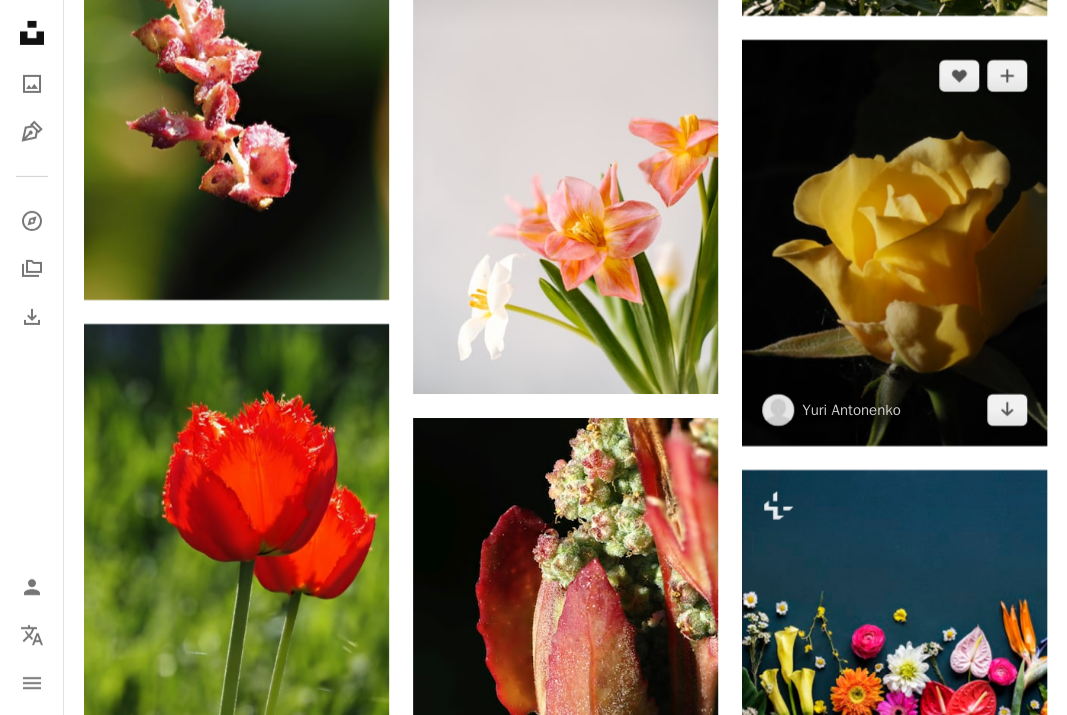 click at bounding box center [894, 243] 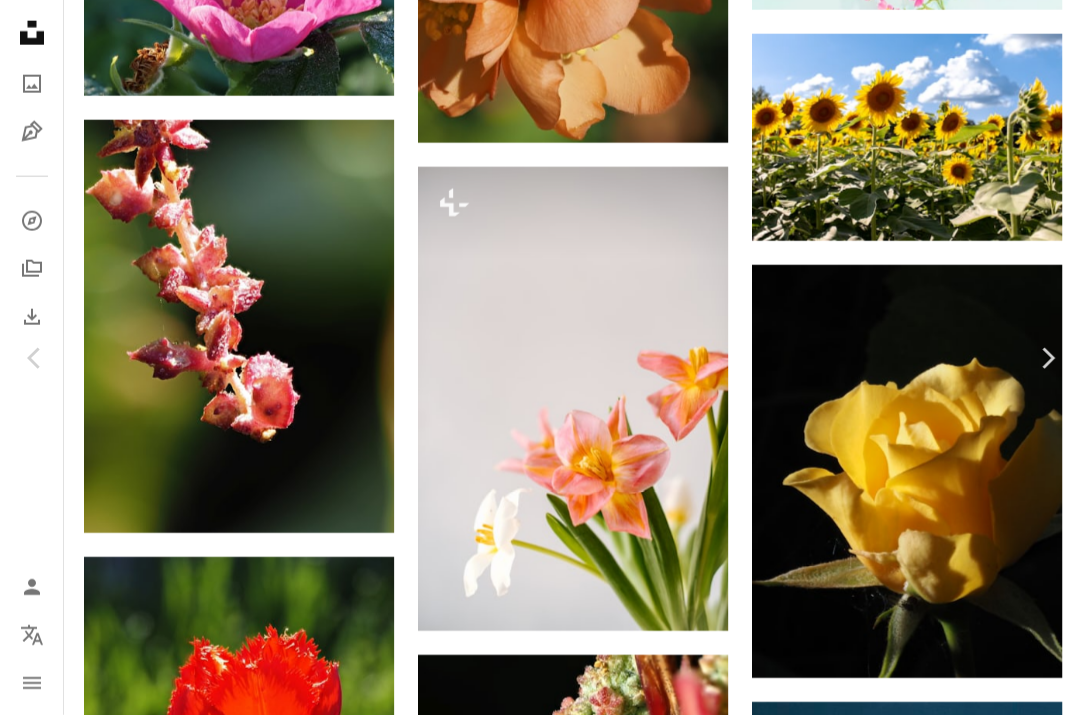 click on "Download free" at bounding box center [887, 3995] 